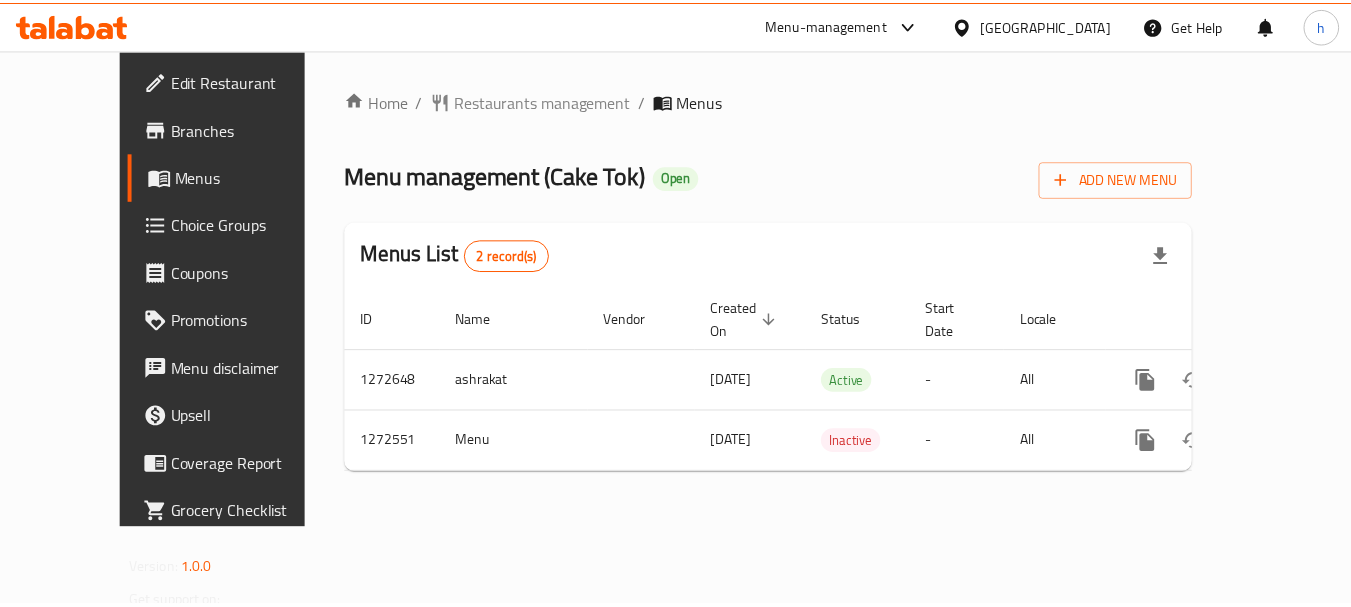 scroll, scrollTop: 0, scrollLeft: 0, axis: both 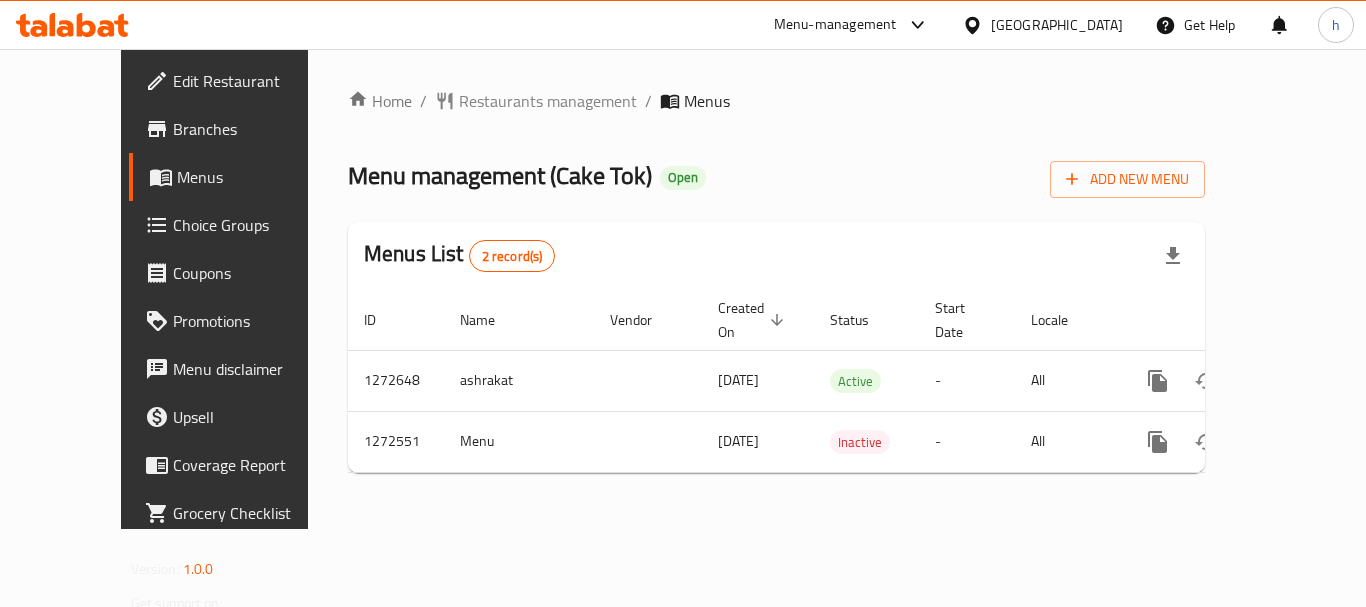 click on "[GEOGRAPHIC_DATA]" at bounding box center [1057, 25] 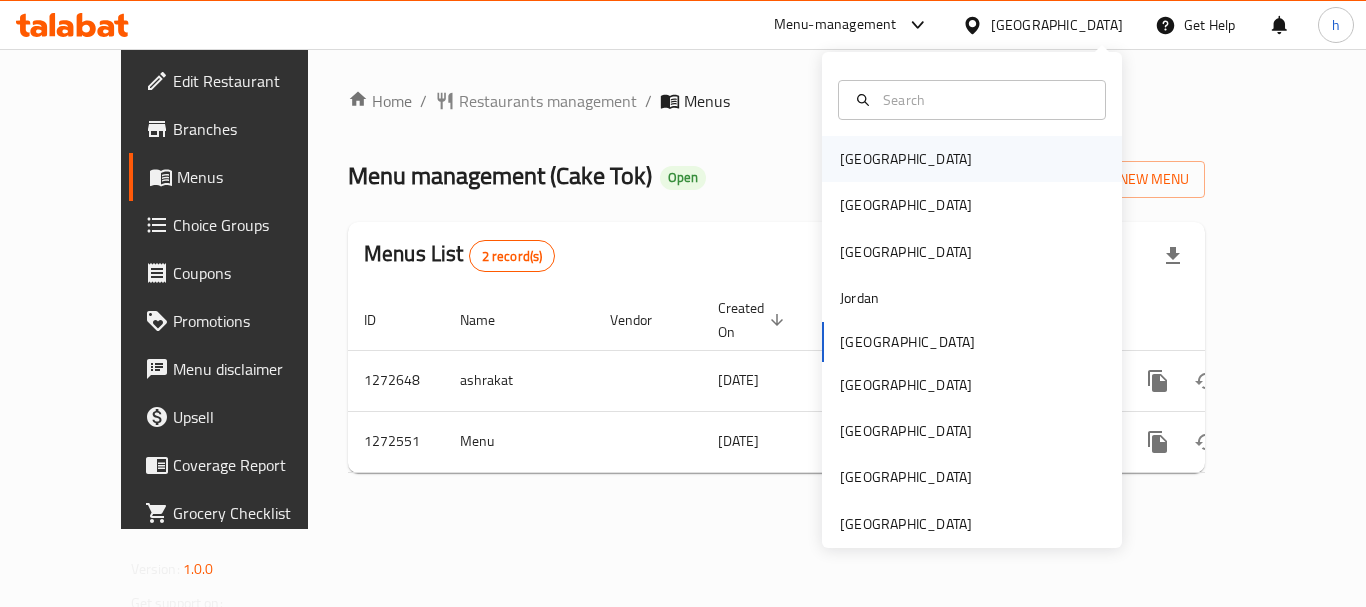 click on "[GEOGRAPHIC_DATA]" at bounding box center [906, 159] 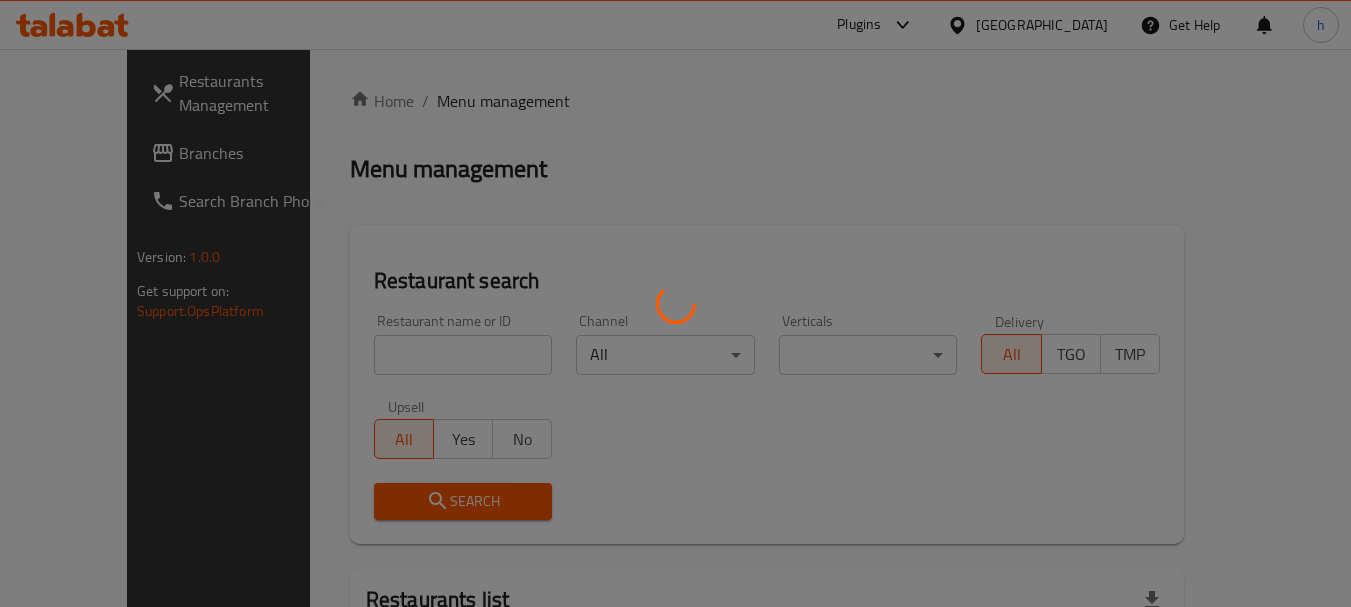 click at bounding box center [675, 303] 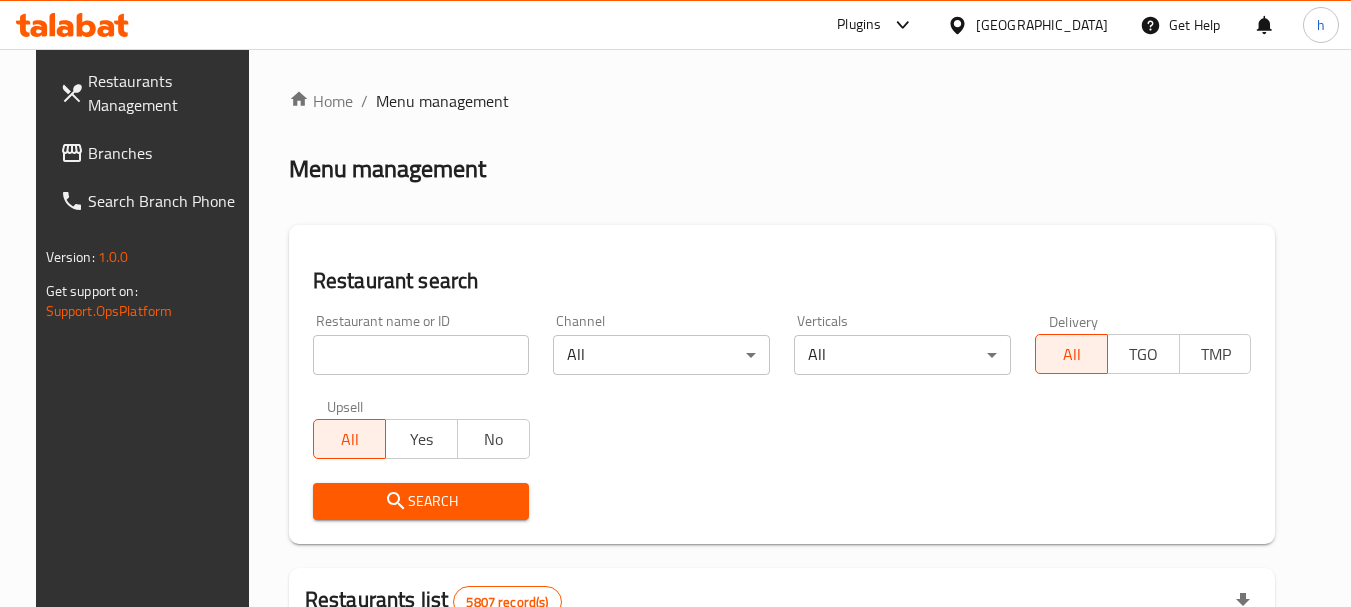 click on "[GEOGRAPHIC_DATA]" at bounding box center (1042, 25) 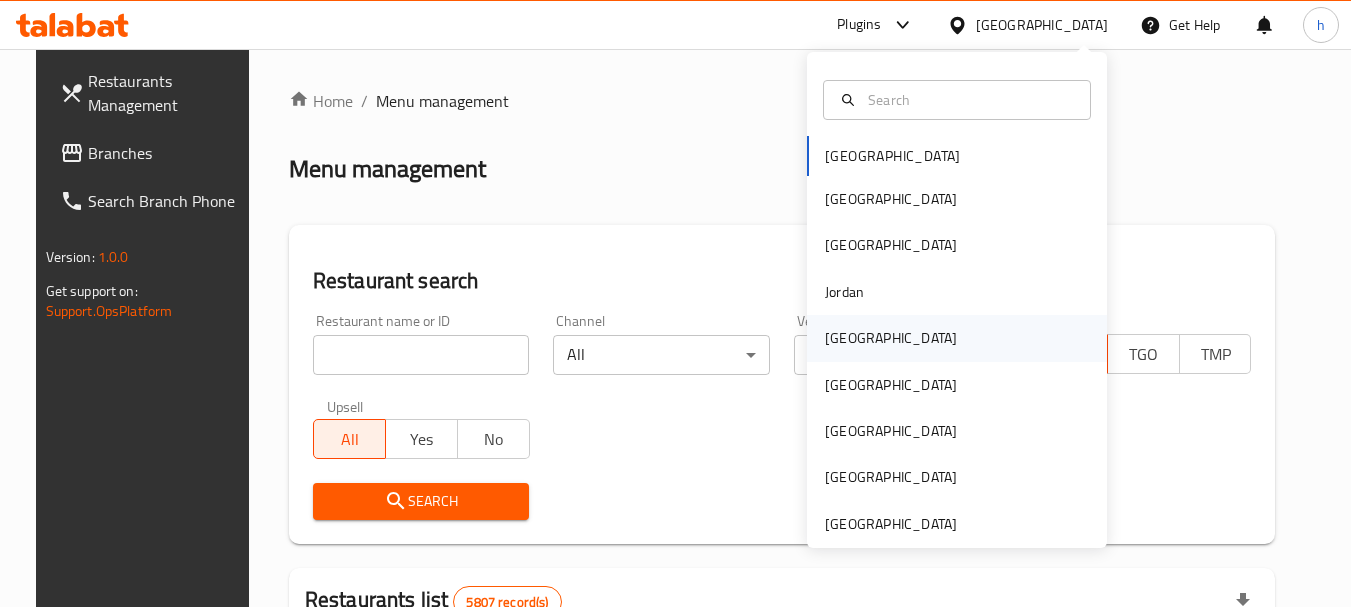 click on "[GEOGRAPHIC_DATA]" at bounding box center (891, 338) 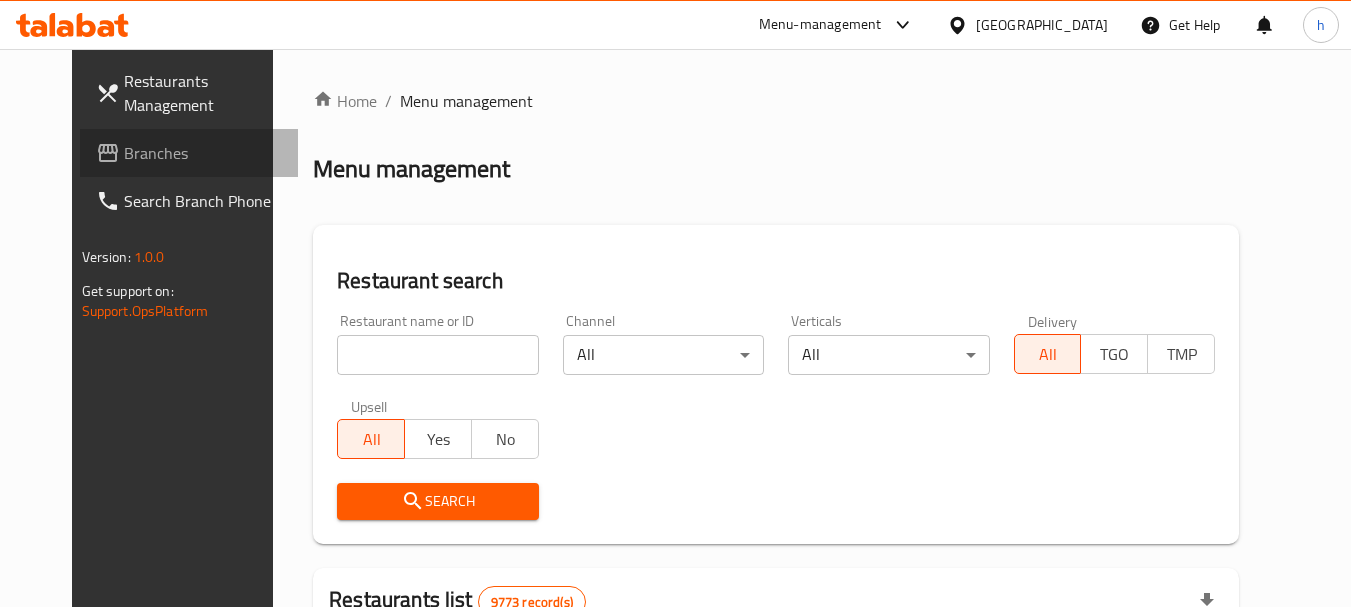 click on "Branches" at bounding box center (203, 153) 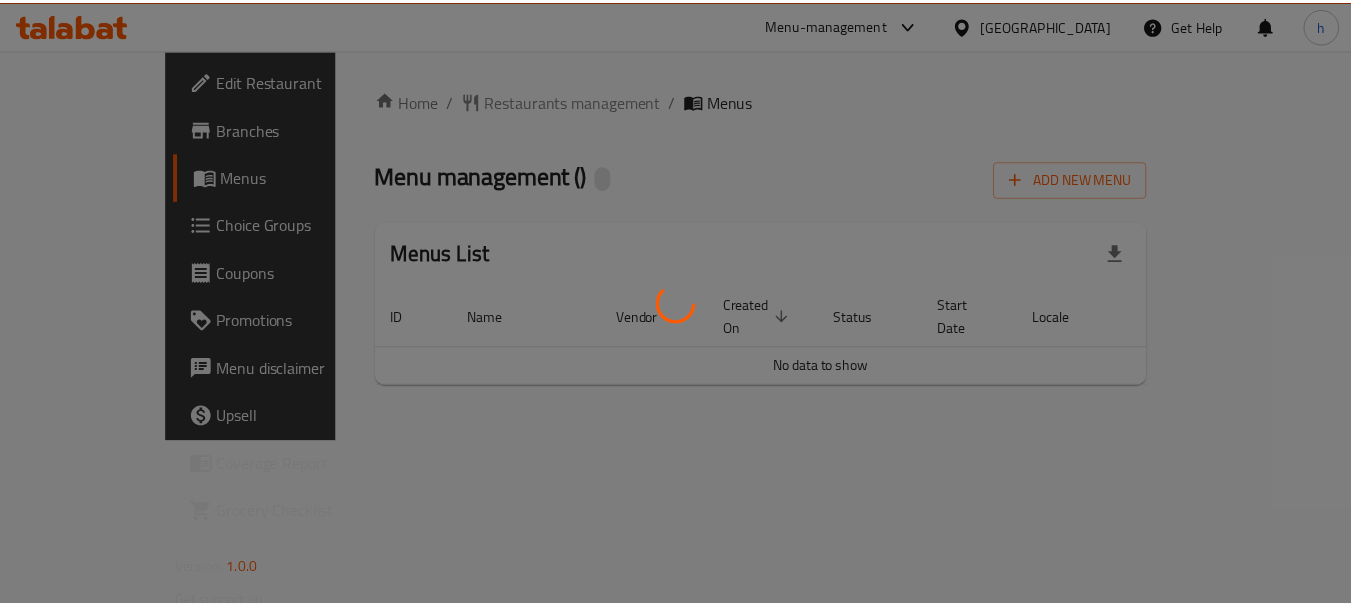 scroll, scrollTop: 0, scrollLeft: 0, axis: both 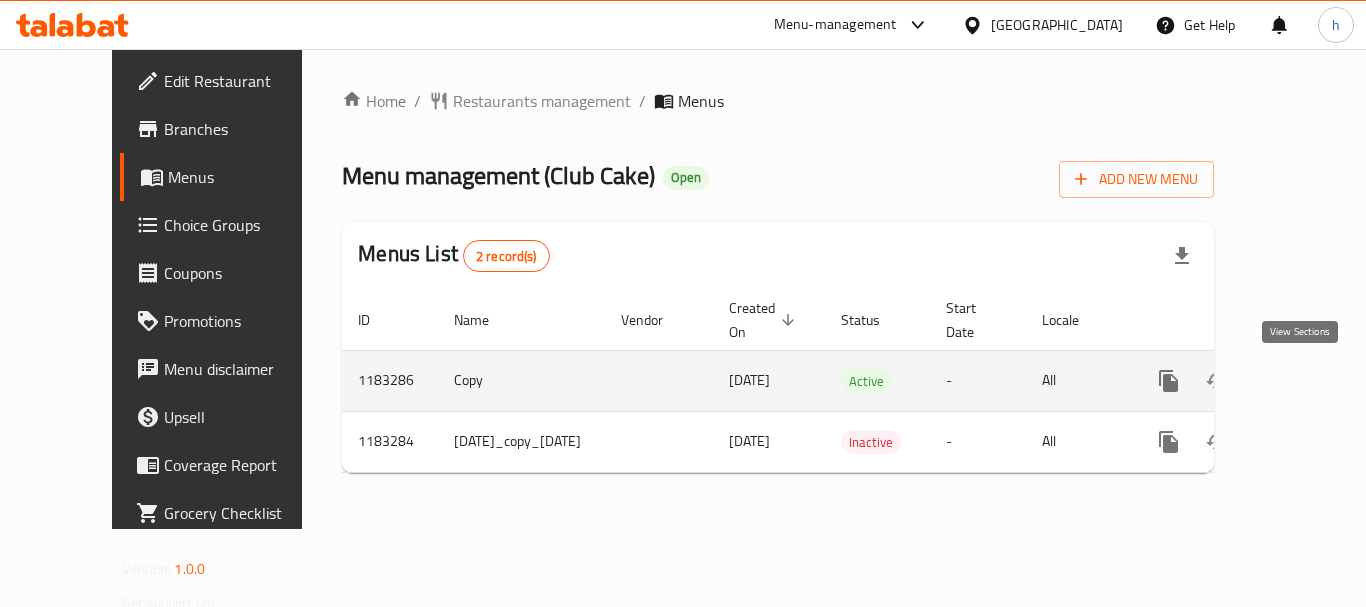 click 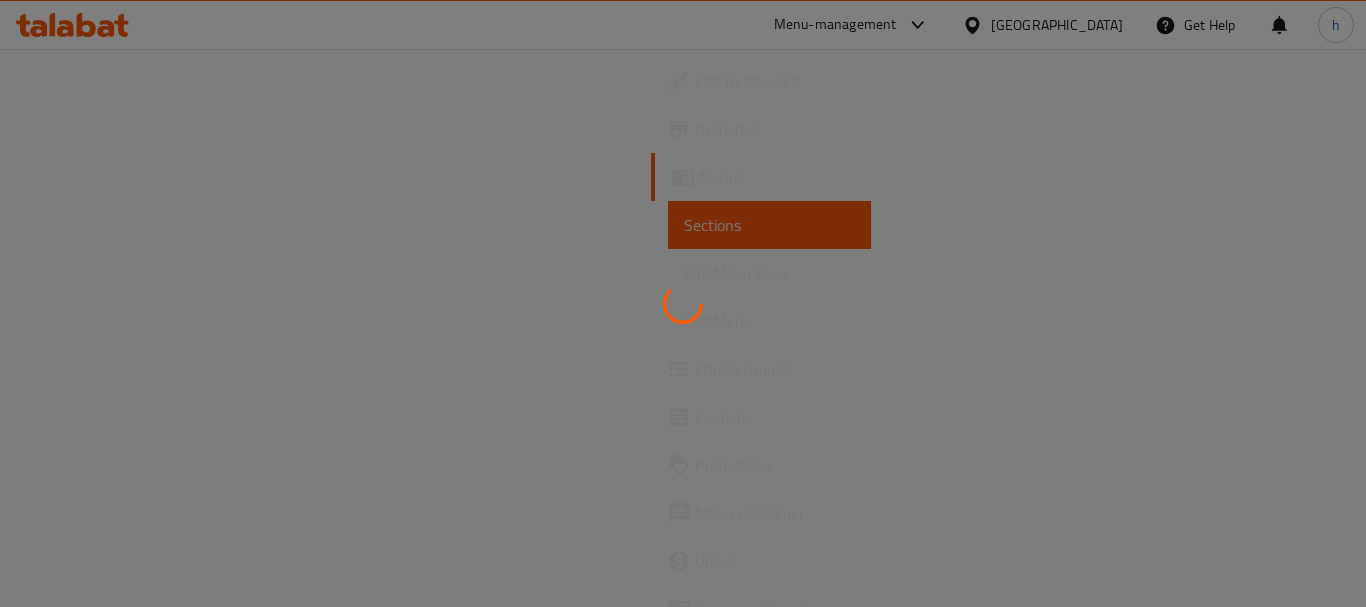 click at bounding box center [683, 303] 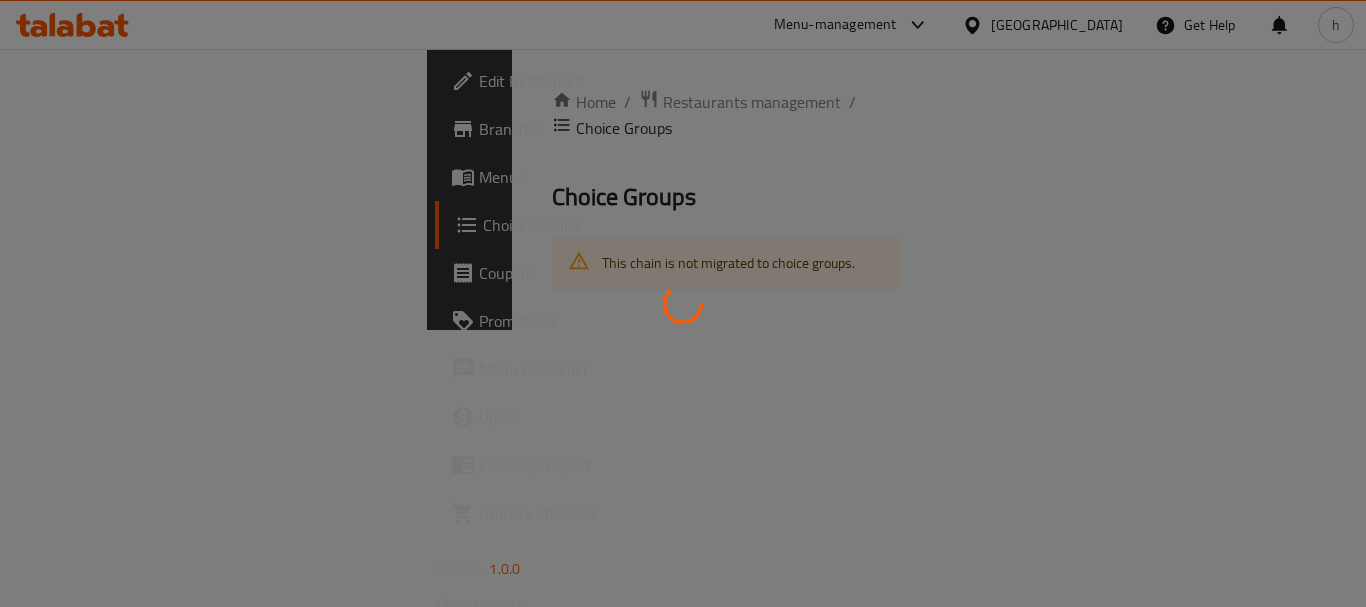 click at bounding box center [683, 303] 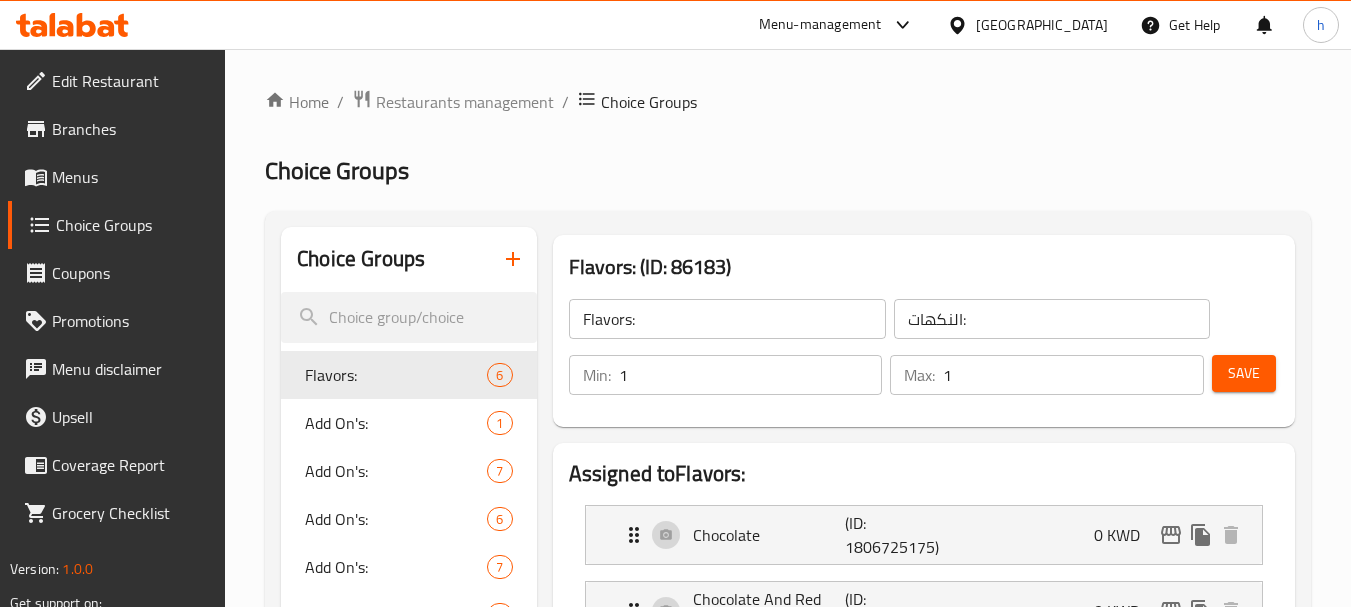 click at bounding box center [675, 303] 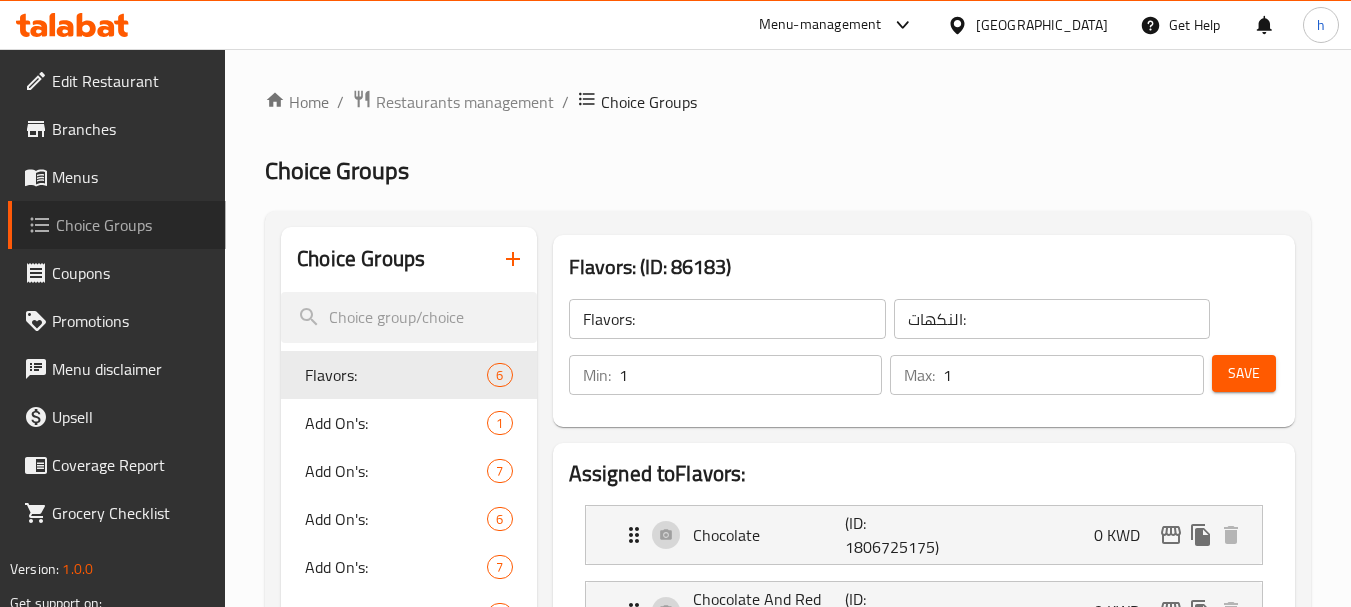 click on "Choice Groups" at bounding box center [133, 225] 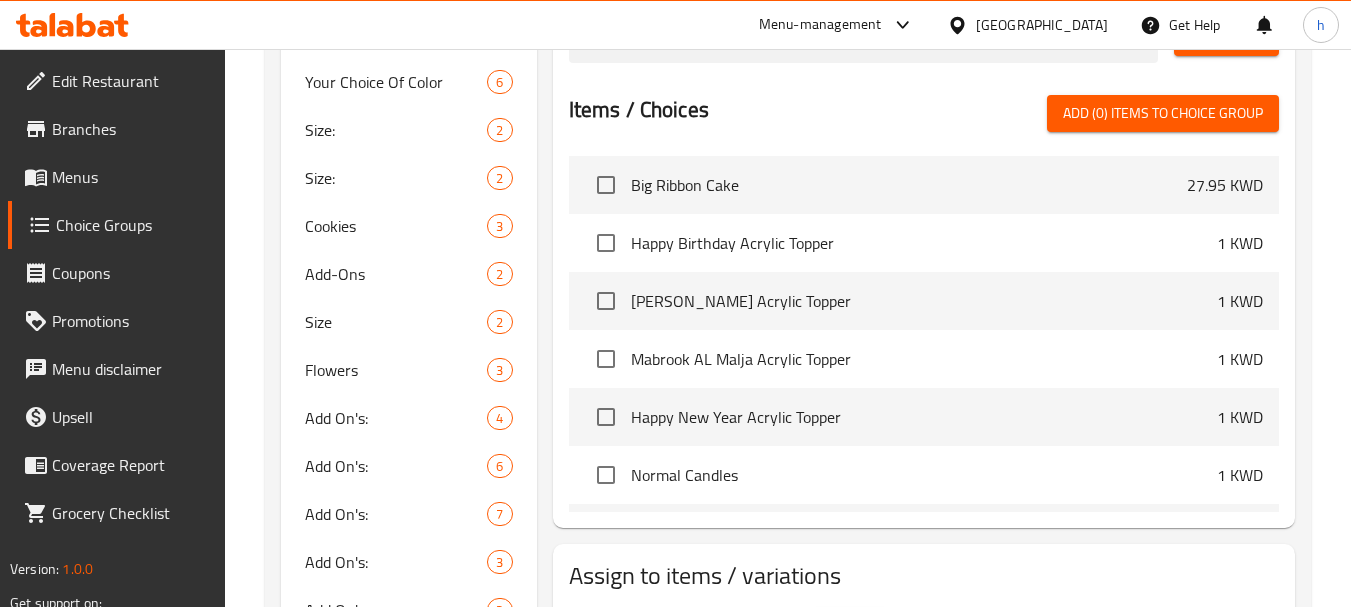 scroll, scrollTop: 1000, scrollLeft: 0, axis: vertical 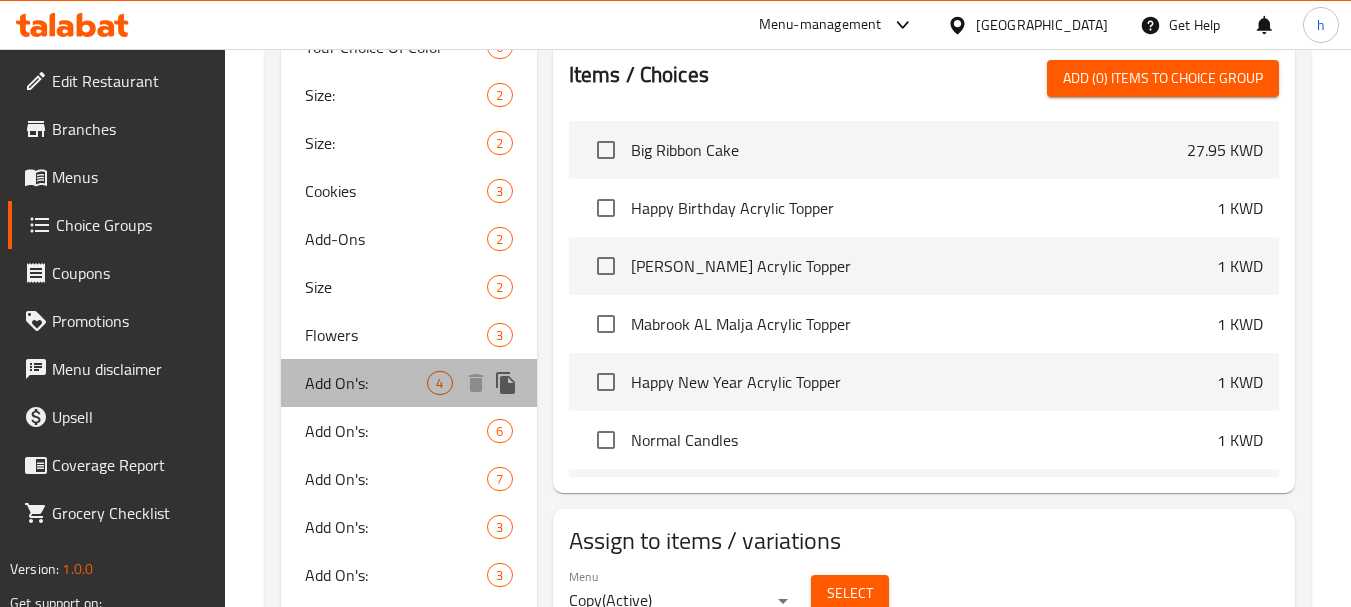 click on "Add On's:" at bounding box center [366, 383] 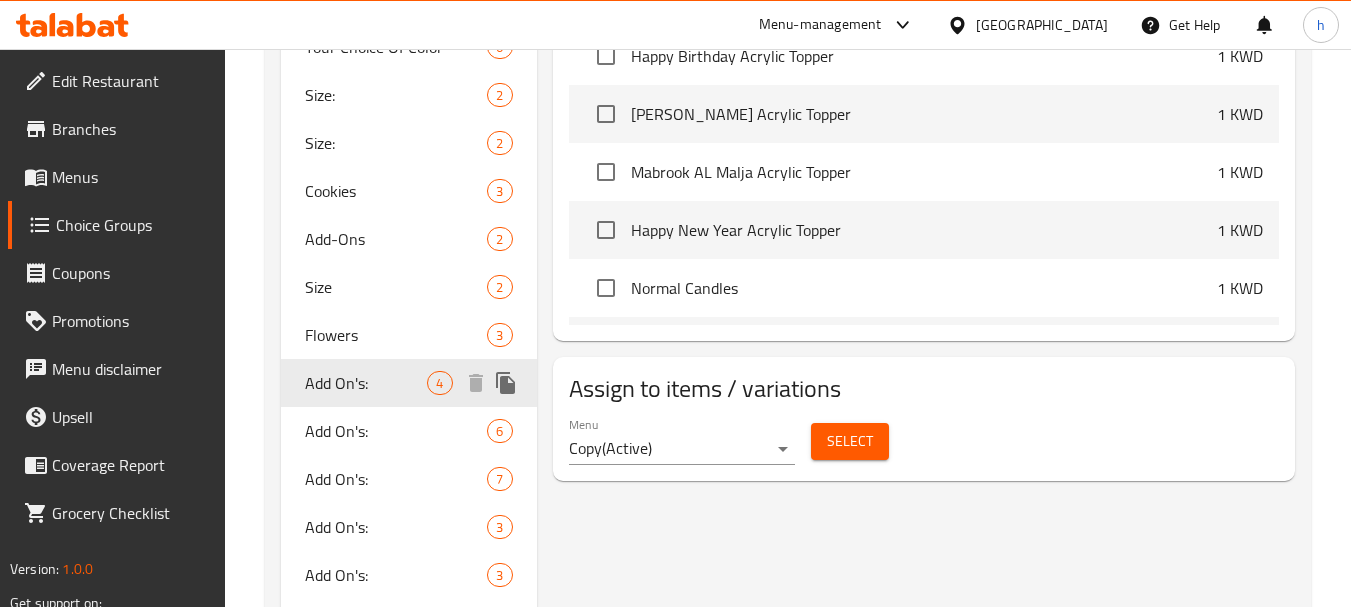 type on "Add On's:" 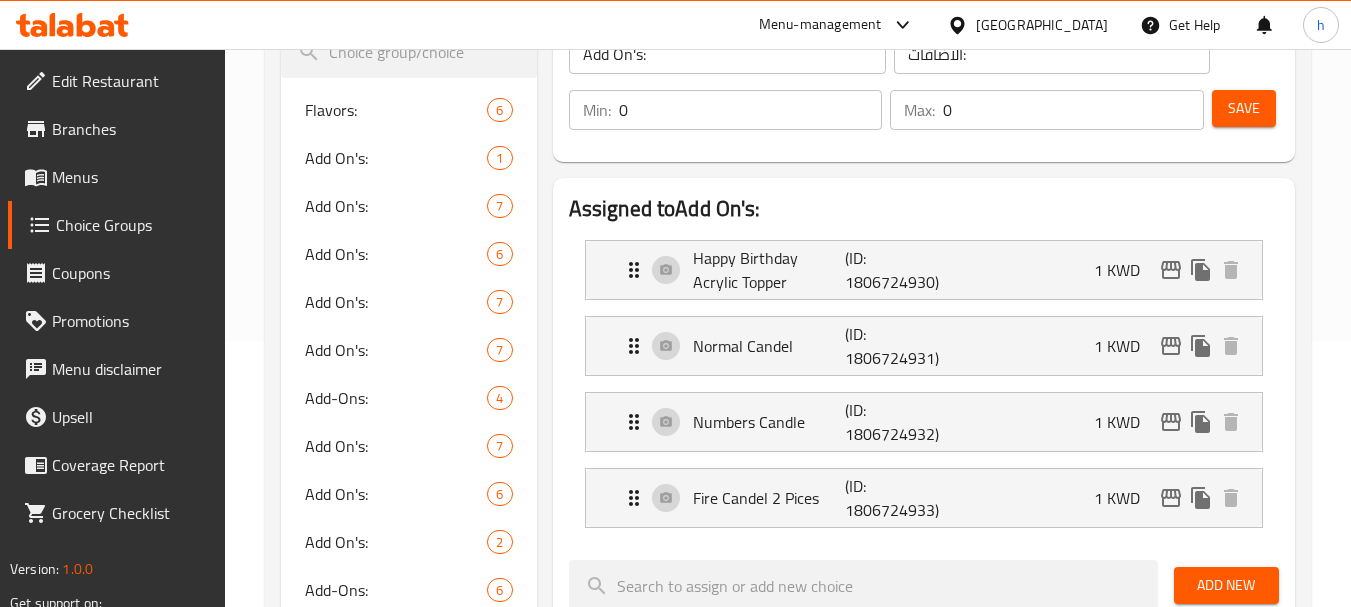 scroll, scrollTop: 300, scrollLeft: 0, axis: vertical 